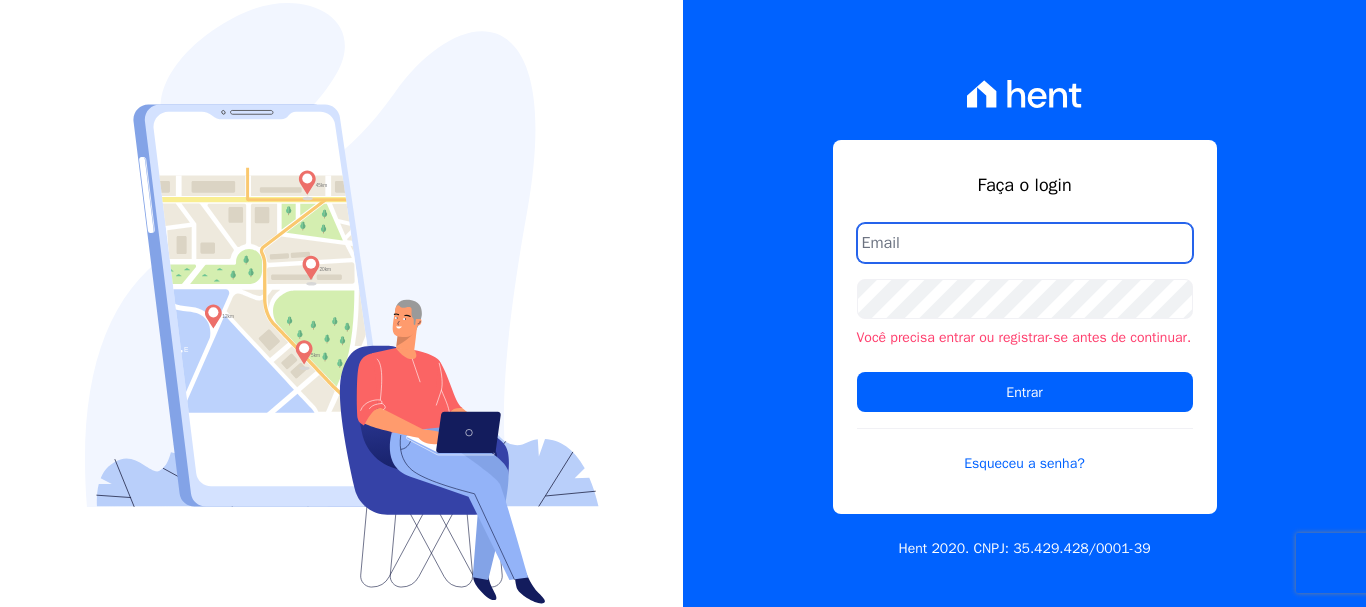 scroll, scrollTop: 0, scrollLeft: 0, axis: both 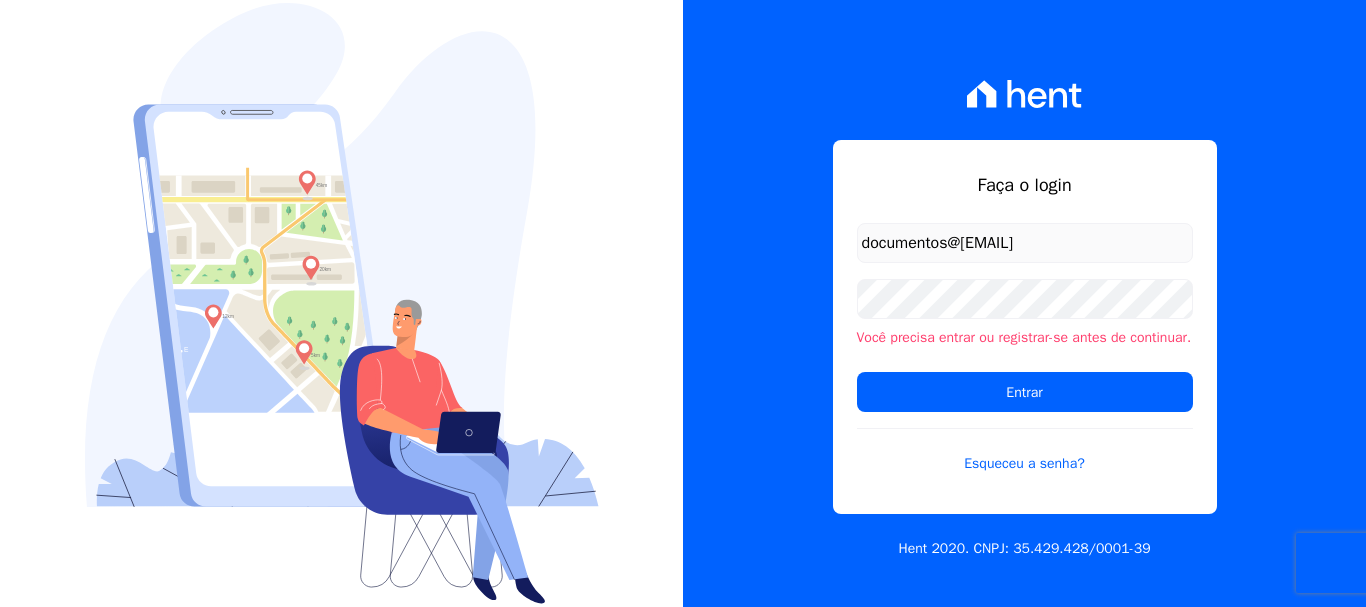 click on "documentos@fronteimoveis.com.br" at bounding box center [1025, 243] 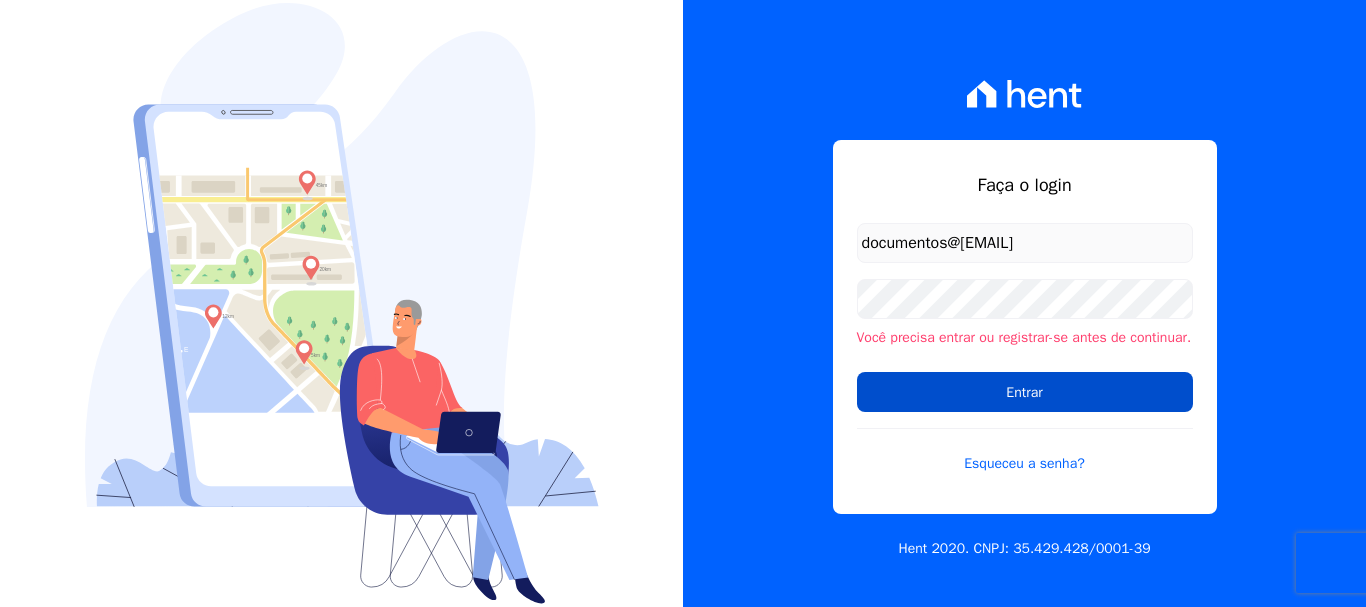 click on "Entrar" at bounding box center [1025, 392] 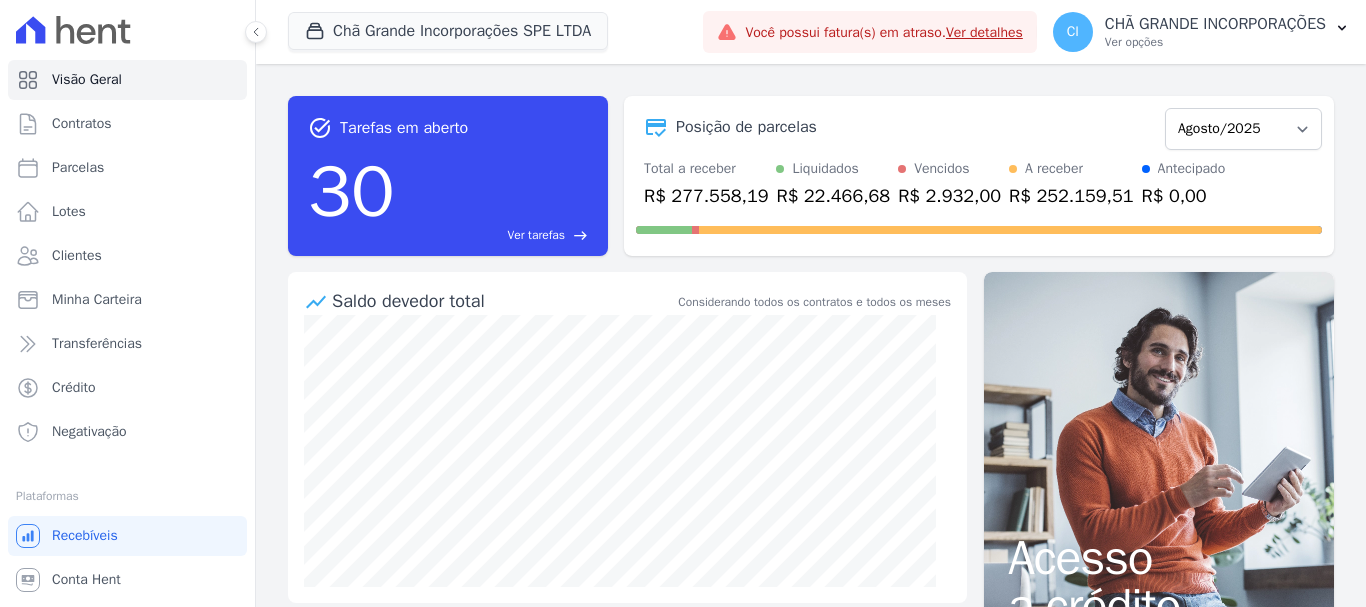 scroll, scrollTop: 0, scrollLeft: 0, axis: both 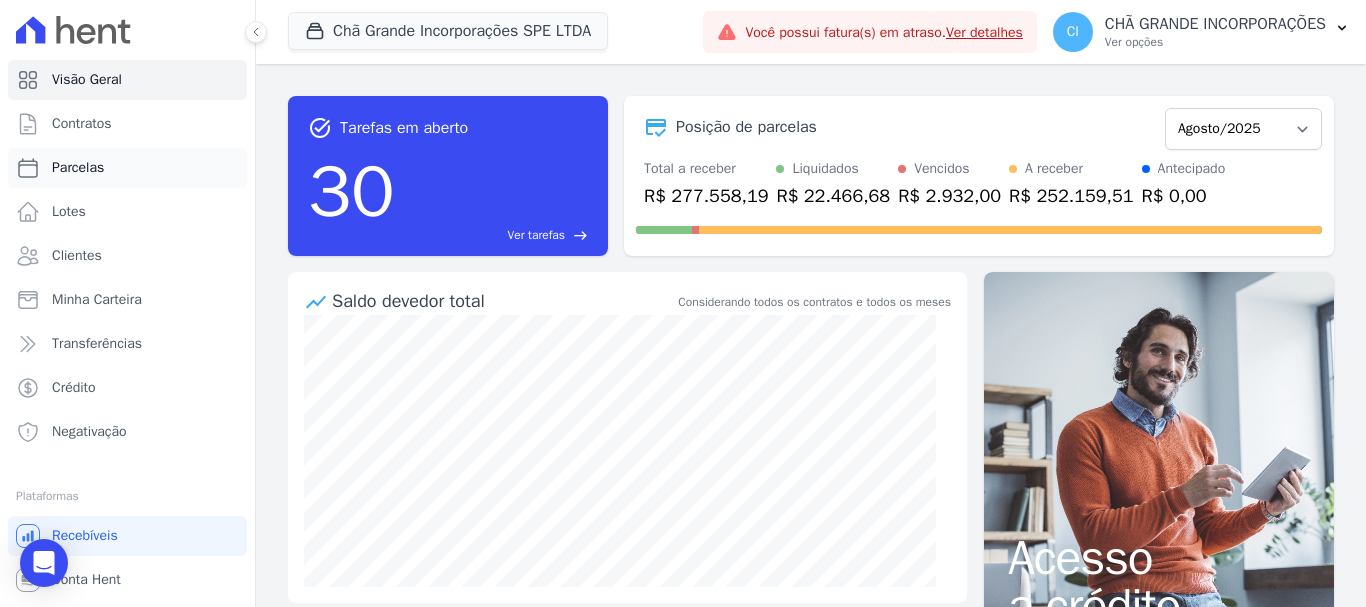 click on "Parcelas" at bounding box center (78, 168) 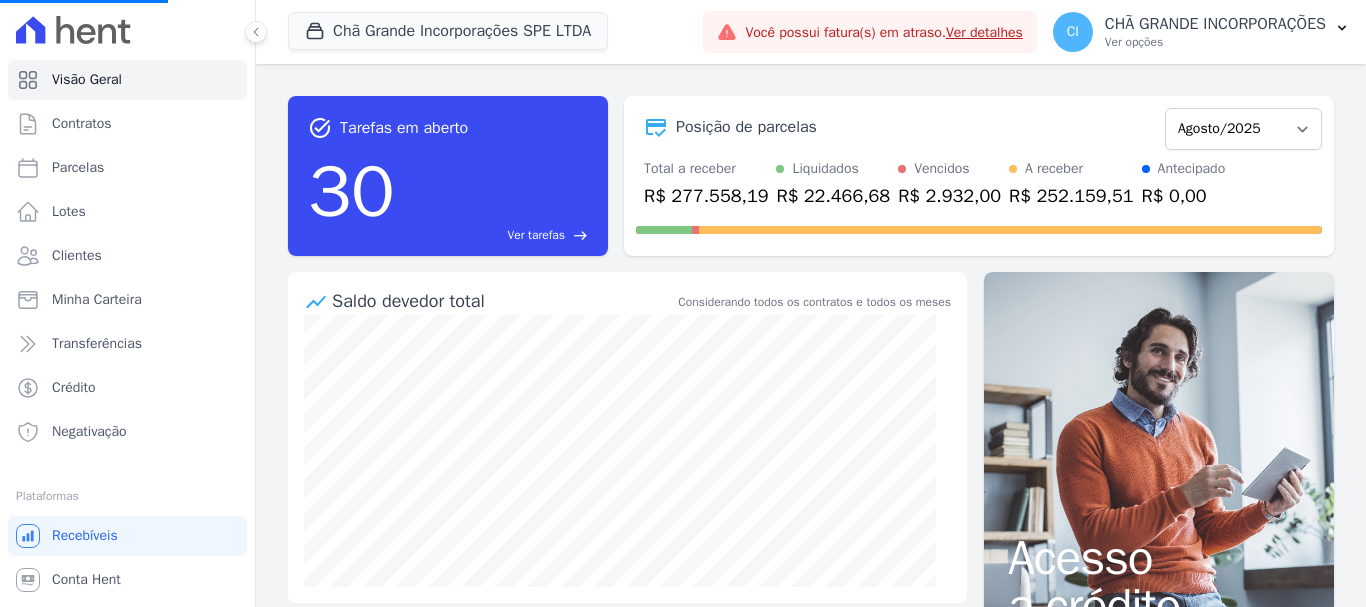 select 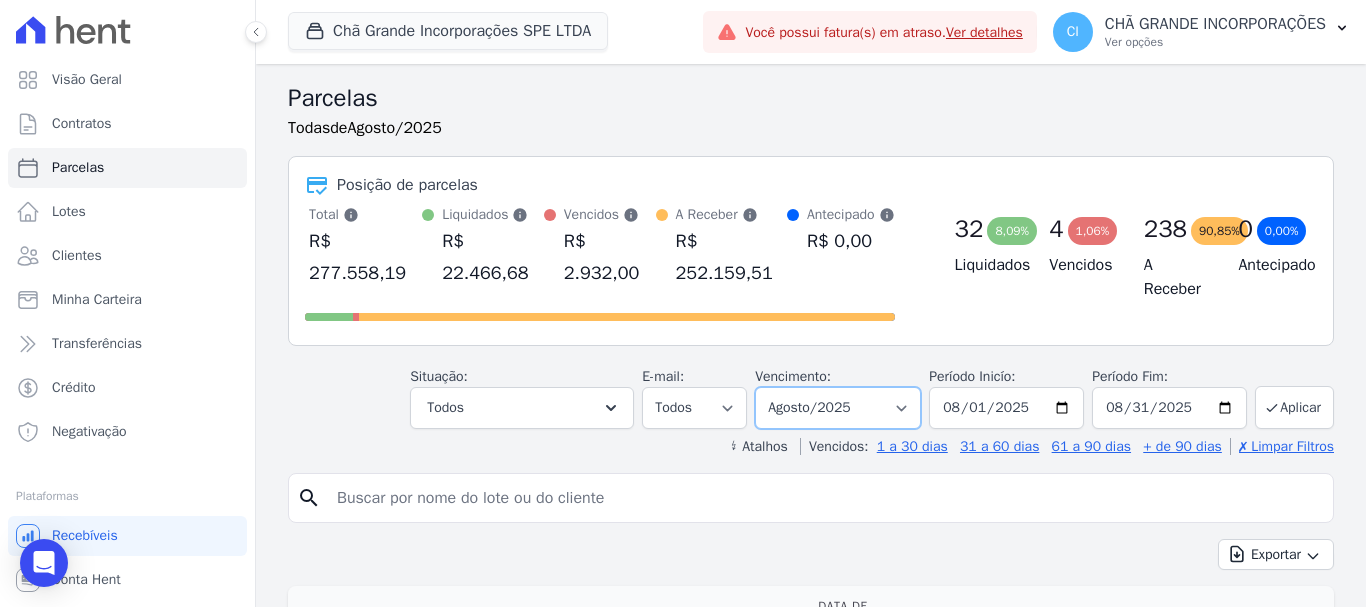 click on "Filtrar por período
────────
Todos os meses
Outubro/2019
Novembro/2019
Dezembro/2019
Janeiro/2020
Fevereiro/2020
Março/2020
Abril/2020
Maio/2020
Junho/2020
Julho/2020
Agosto/2020
Setembro/2020
Outubro/2020
Novembro/2020
Dezembro/2020
Janeiro/2021
Fevereiro/2021
Março/2021
Abril/2021
Maio/2021
Junho/2021
Julho/2021
Agosto/2021
Setembro/2021
Outubro/2021
Novembro/2021
Dezembro/2021
Janeiro/2022
Fevereiro/2022
Março/2022
Abril/2022
Maio/2022
Junho/2022
Julho/2022
Agosto/2022
Setembro/2022
Outubro/2022
Novembro/2022
Dezembro/2022
Janeiro/2023
Fevereiro/2023
Março/2023
Abril/2023
Maio/2023
Junho/2023
Julho/2023
Agosto/2023
Setembro/2023
Outubro/2023
Novembro/2023
Dezembro/2023
Janeiro/2024
Fevereiro/2024
Março/2024
Abril/2024
Maio/2024
Junho/2024
Julho/2024
Agosto/2024
Setembro/2024
Outubro/2024
Novembro/2024
Dezembro/2024
Janeiro/2025" at bounding box center [838, 408] 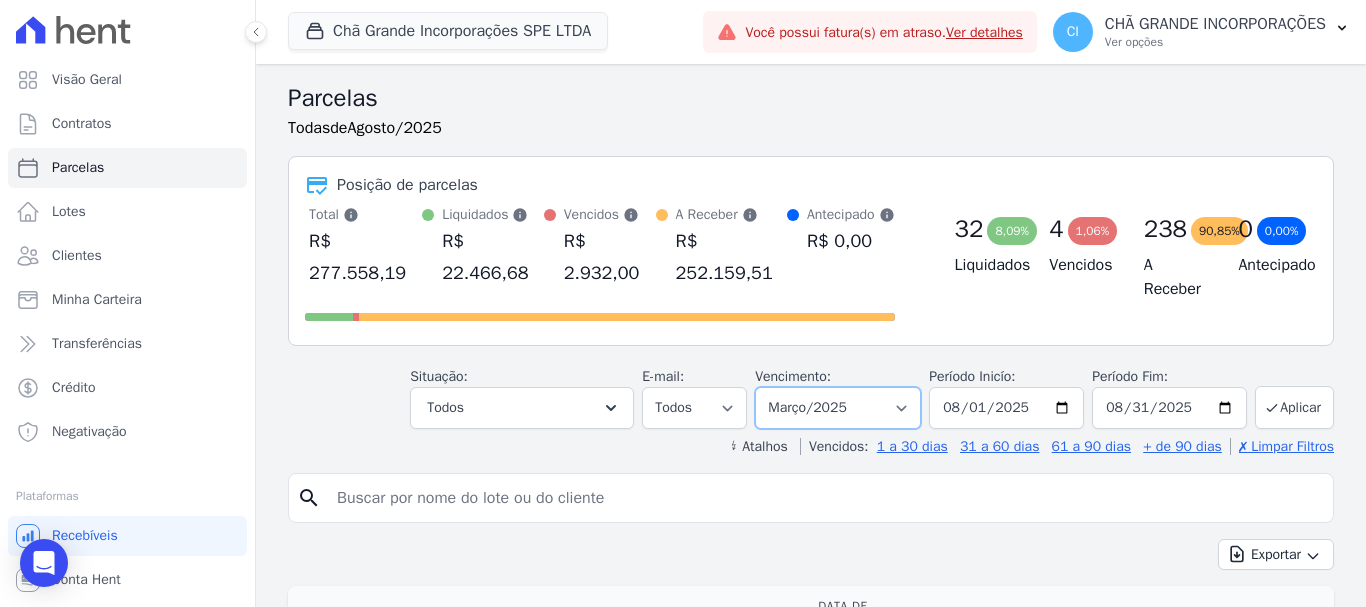 click on "Filtrar por período
────────
Todos os meses
Outubro/2019
Novembro/2019
Dezembro/2019
Janeiro/2020
Fevereiro/2020
Março/2020
Abril/2020
Maio/2020
Junho/2020
Julho/2020
Agosto/2020
Setembro/2020
Outubro/2020
Novembro/2020
Dezembro/2020
Janeiro/2021
Fevereiro/2021
Março/2021
Abril/2021
Maio/2021
Junho/2021
Julho/2021
Agosto/2021
Setembro/2021
Outubro/2021
Novembro/2021
Dezembro/2021
Janeiro/2022
Fevereiro/2022
Março/2022
Abril/2022
Maio/2022
Junho/2022
Julho/2022
Agosto/2022
Setembro/2022
Outubro/2022
Novembro/2022
Dezembro/2022
Janeiro/2023
Fevereiro/2023
Março/2023
Abril/2023
Maio/2023
Junho/2023
Julho/2023
Agosto/2023
Setembro/2023
Outubro/2023
Novembro/2023
Dezembro/2023
Janeiro/2024
Fevereiro/2024
Março/2024
Abril/2024
Maio/2024
Junho/2024
Julho/2024
Agosto/2024
Setembro/2024
Outubro/2024
Novembro/2024
Dezembro/2024
Janeiro/2025" at bounding box center (838, 408) 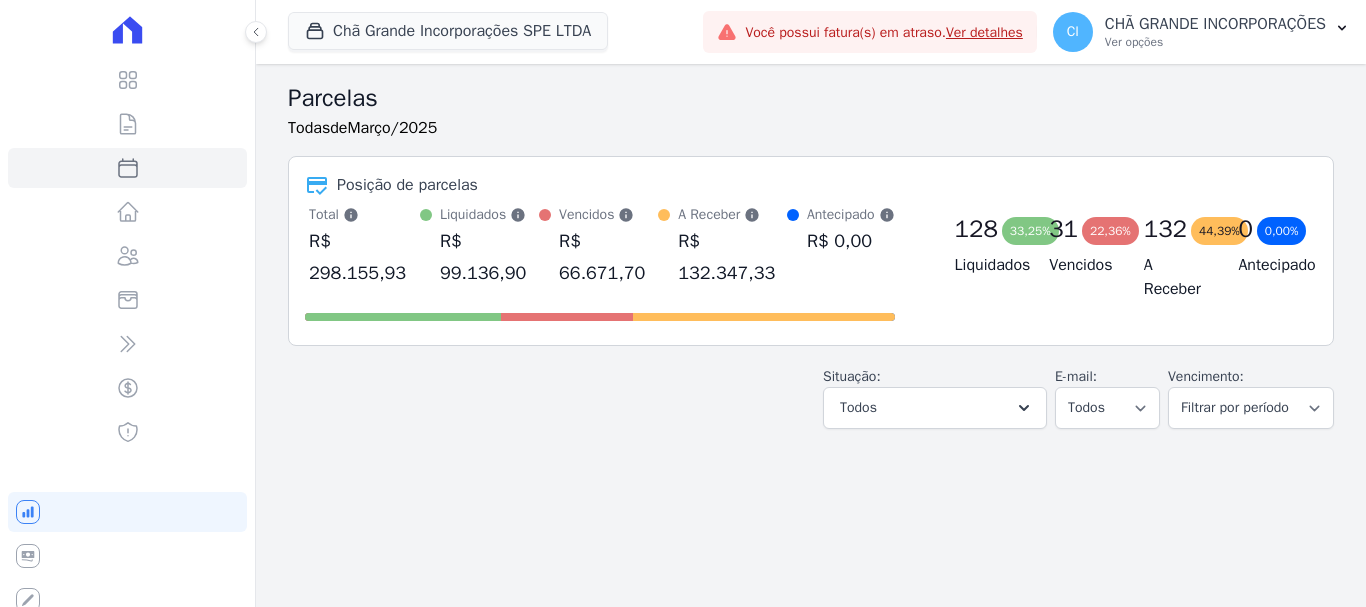 select 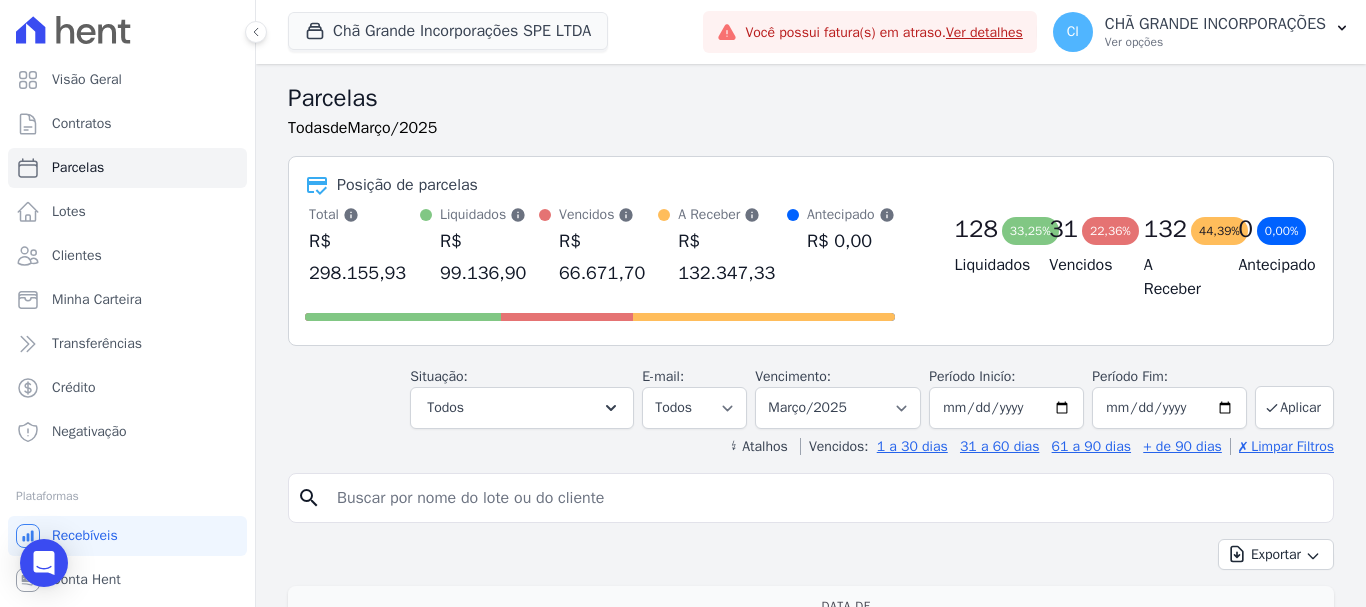 click at bounding box center (825, 498) 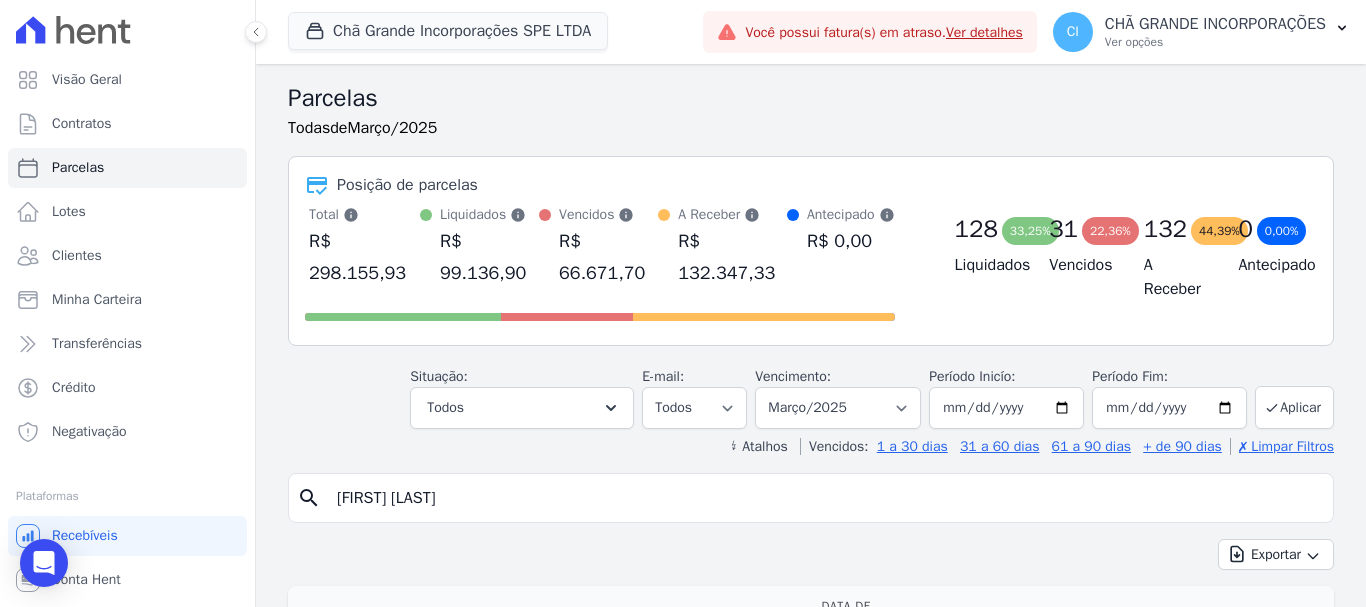 type on "[FIRST] [LAST]" 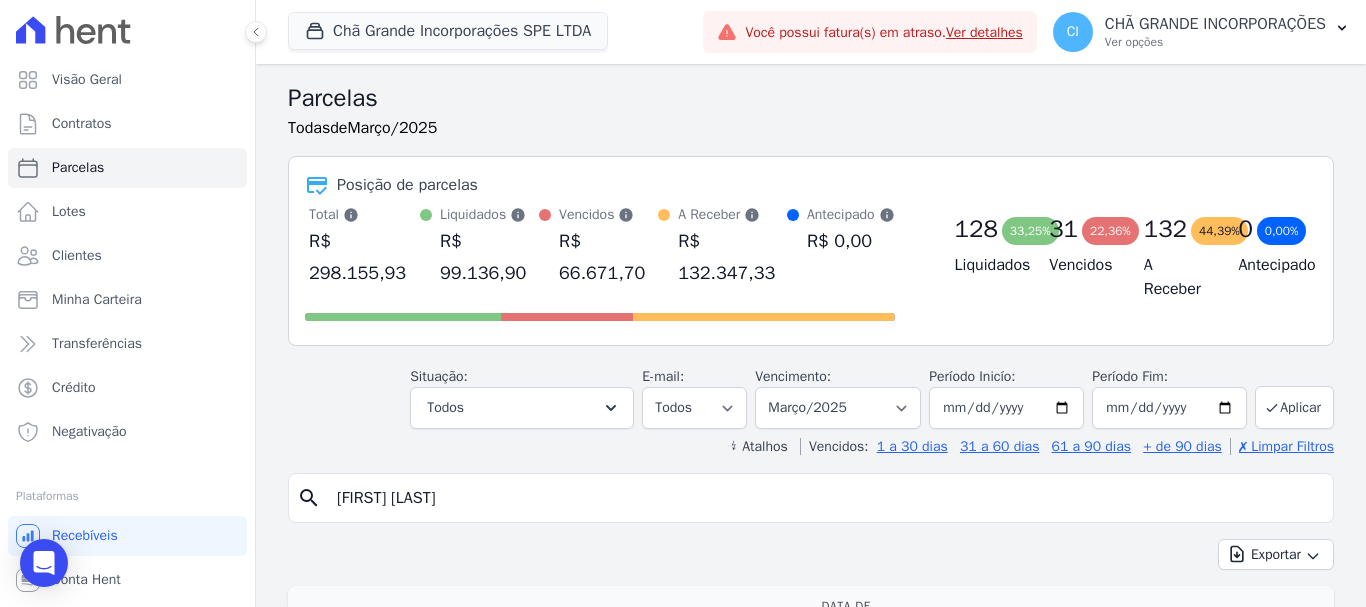 select 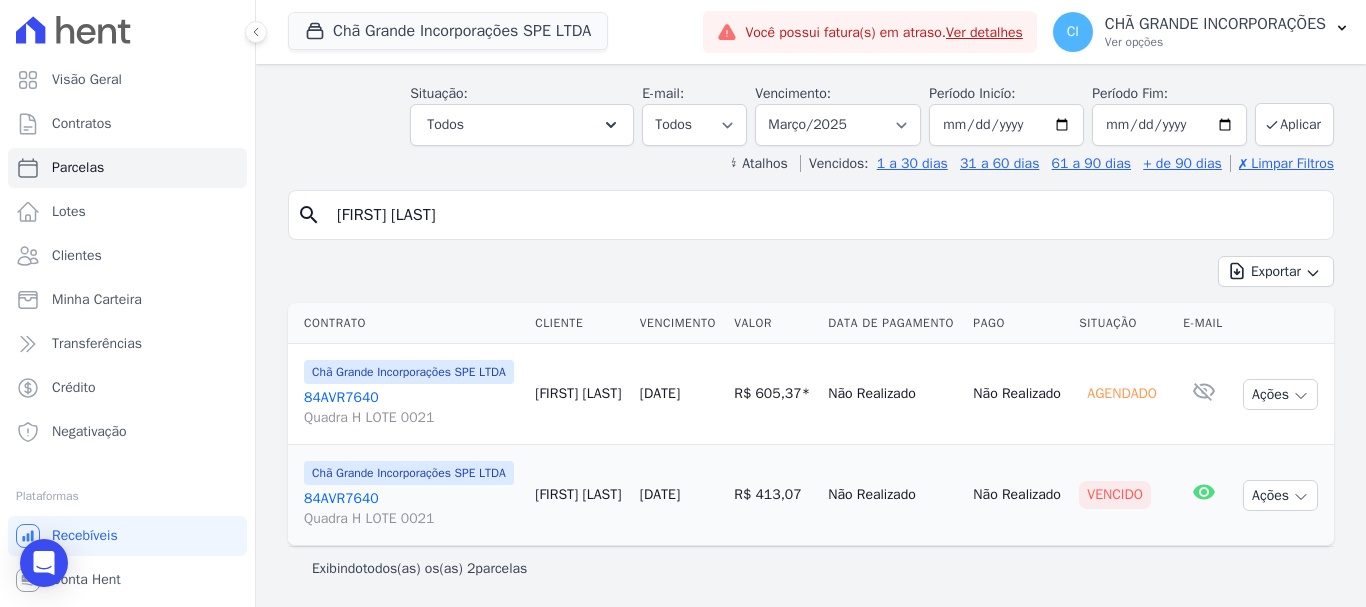 scroll, scrollTop: 137, scrollLeft: 0, axis: vertical 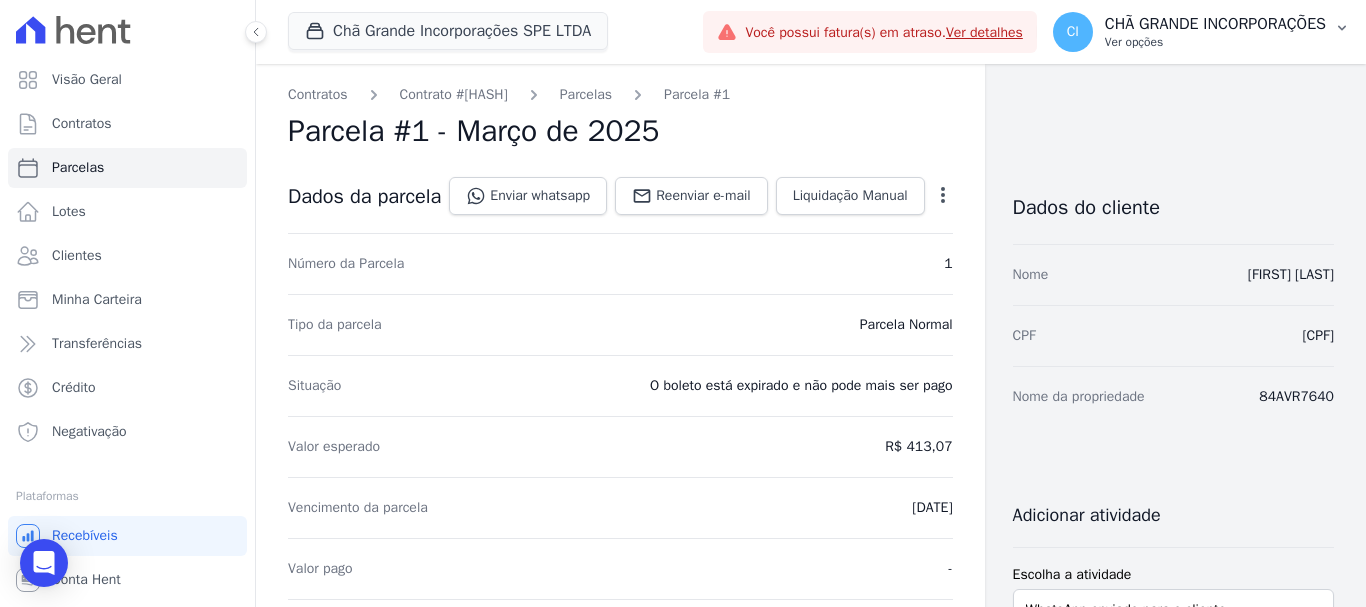 click on "CI
CHÃ GRANDE INCORPORAÇÕES
Ver opções
Perfil do empreendimento
Faturas
Importar remessas
Exportar retornos
Auditoria
Logout" at bounding box center [1201, 32] 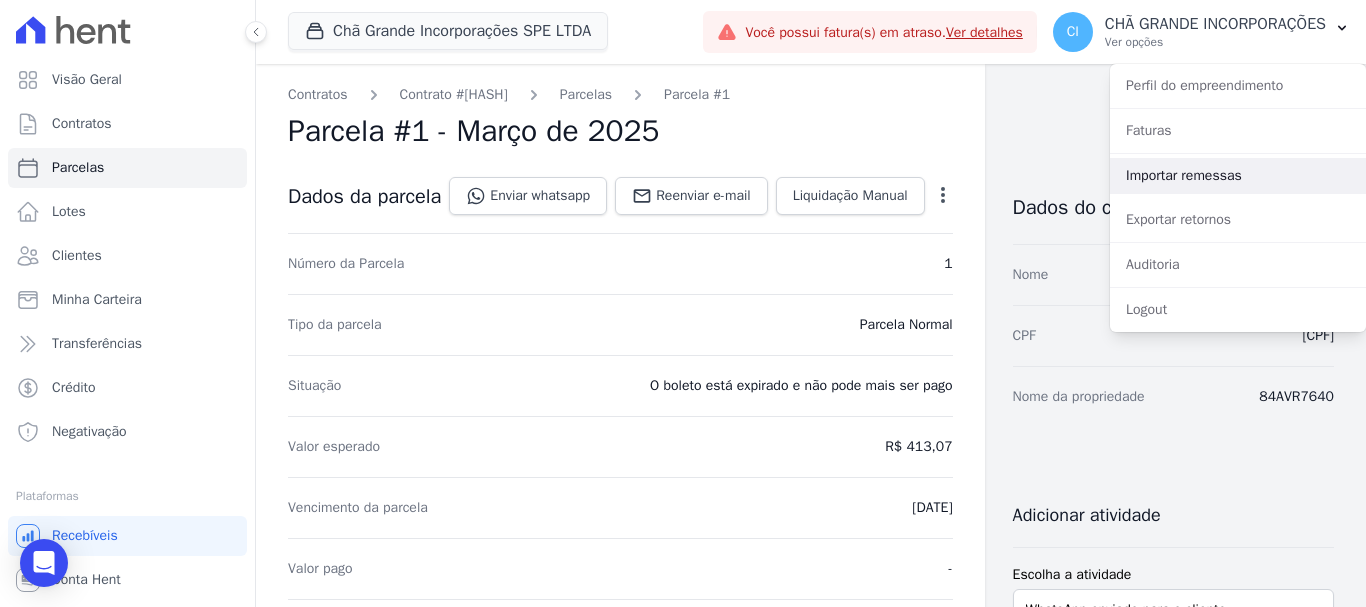 click on "Importar remessas" at bounding box center [1238, 176] 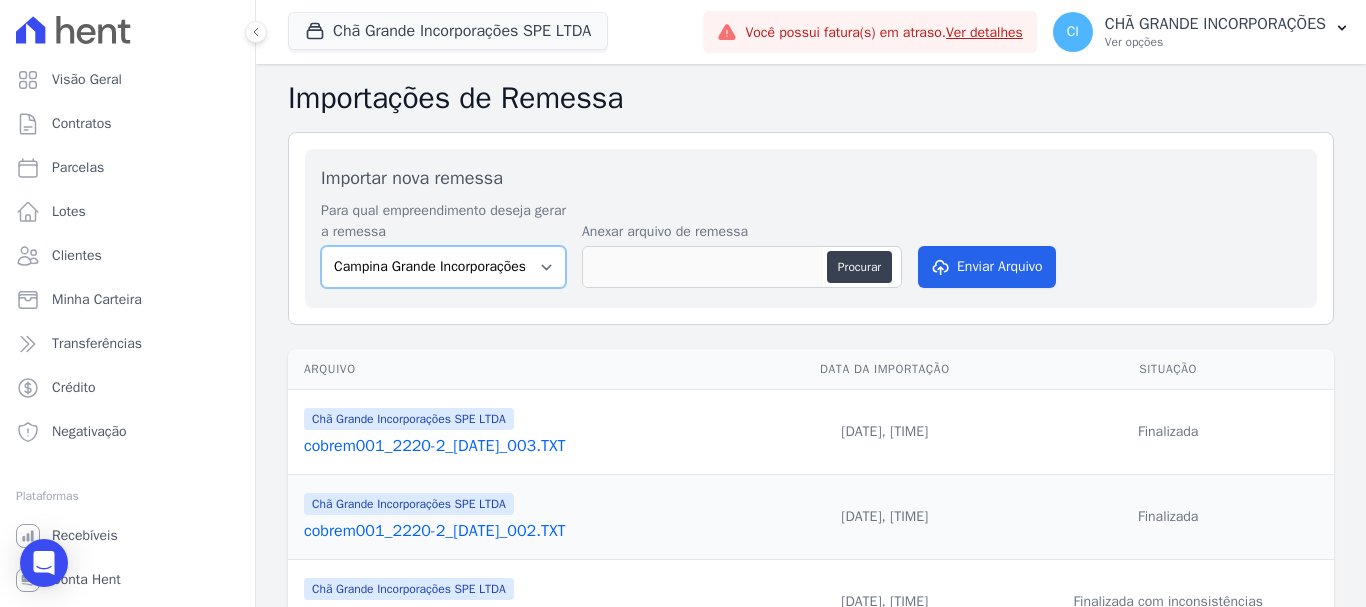 click on "Campina Grande Incorporações SPE LTDA
Chã Grande Incorporações SPE LTDA
Gravatá Incorporações
PEC Imobiliária LTDA
Santa Rita Incorporações" at bounding box center [443, 267] 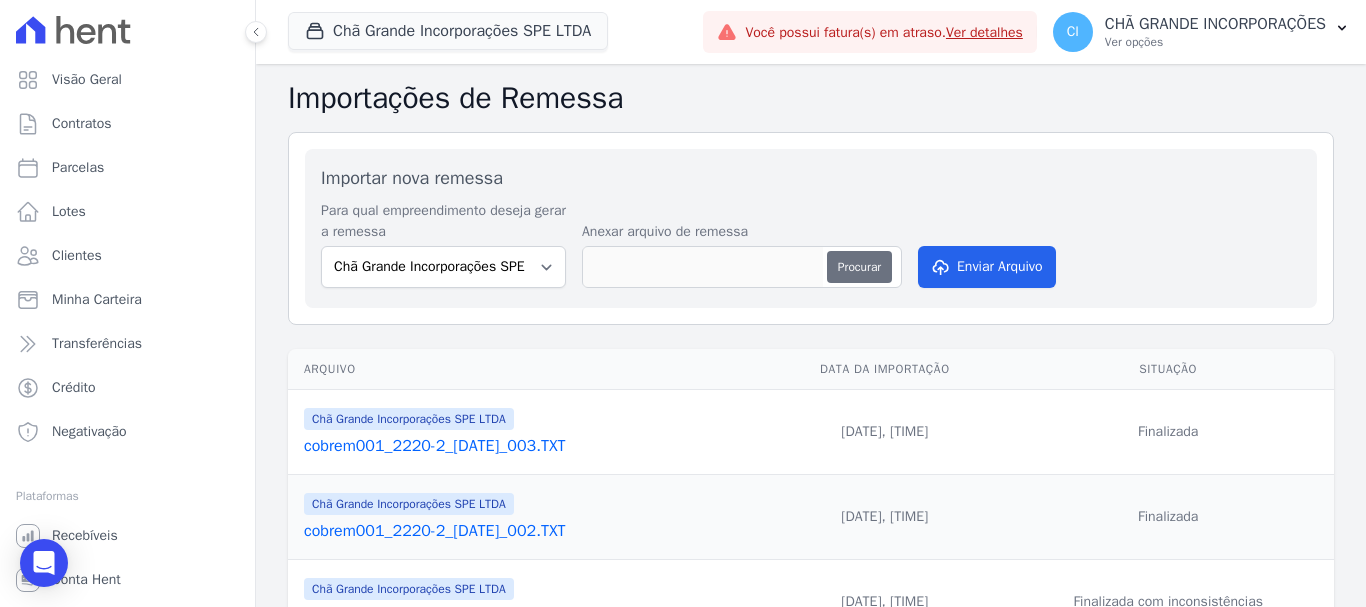 click on "Procurar" at bounding box center [859, 267] 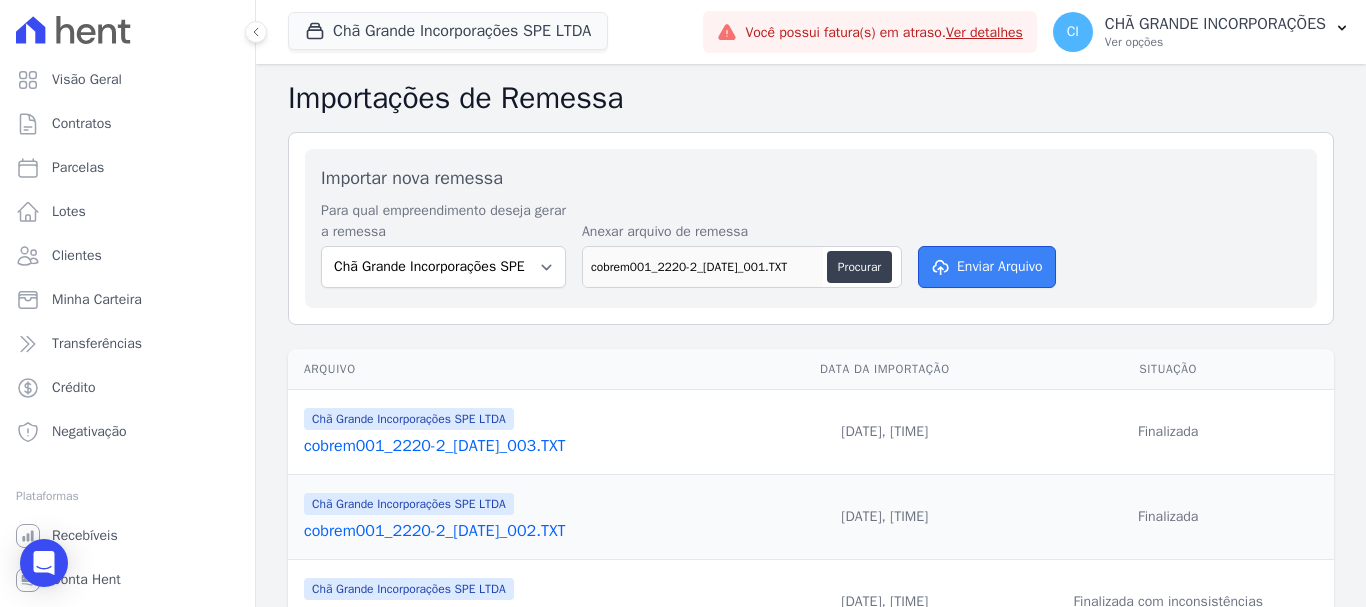 click on "Enviar Arquivo" at bounding box center (987, 267) 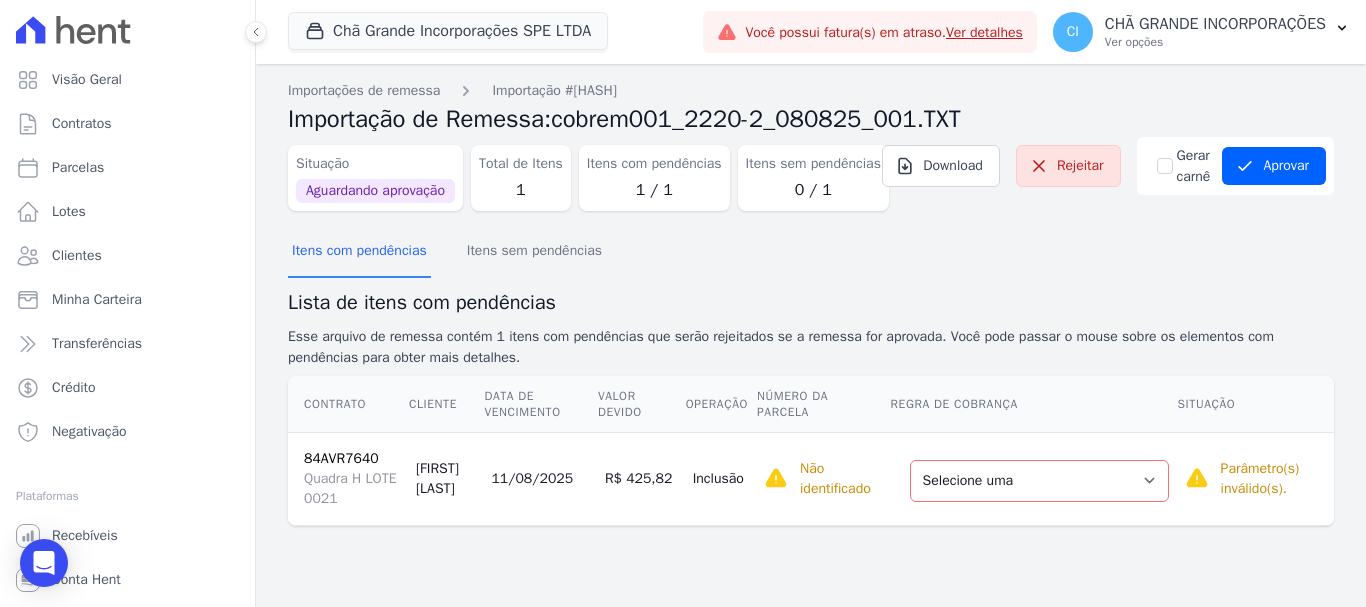 scroll, scrollTop: 0, scrollLeft: 0, axis: both 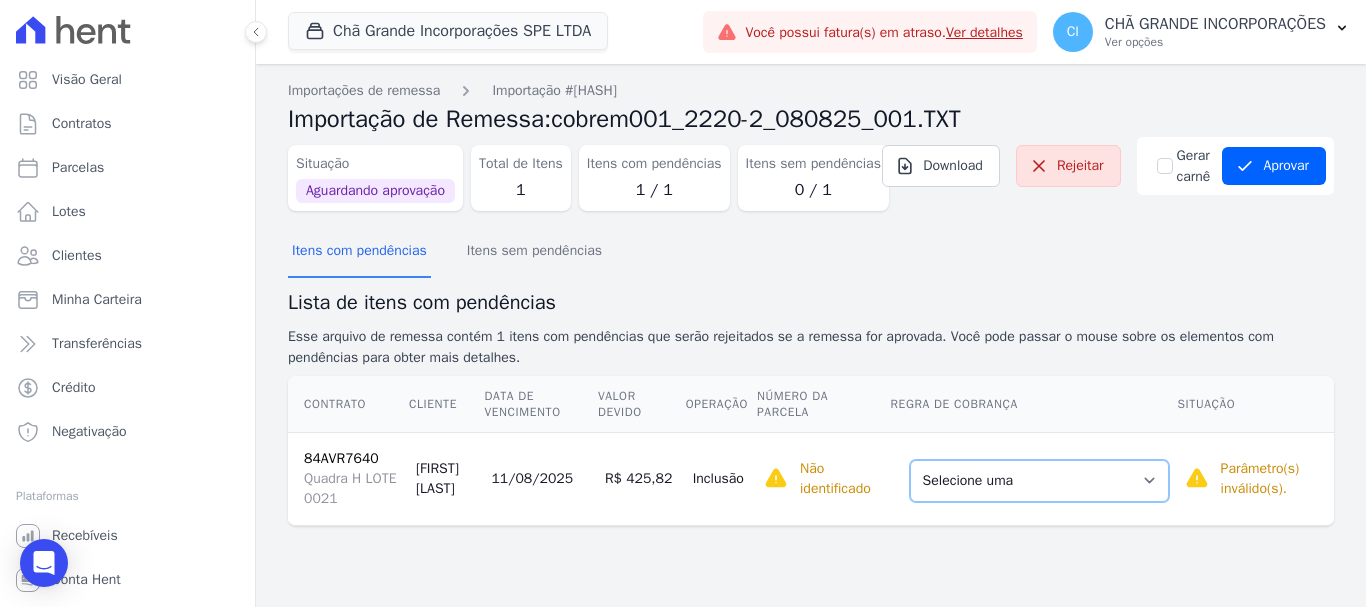 click on "Selecione uma
Nova Parcela Avulsa
Parcela Avulsa Existente
Sinal (3 X R$ 18,94)
Parcela Normal (60 X R$ 605,37)
Parcela Normal (60 X R$ 823,46)
Intercalada (10 X R$ 2.945,15)" at bounding box center [1039, 481] 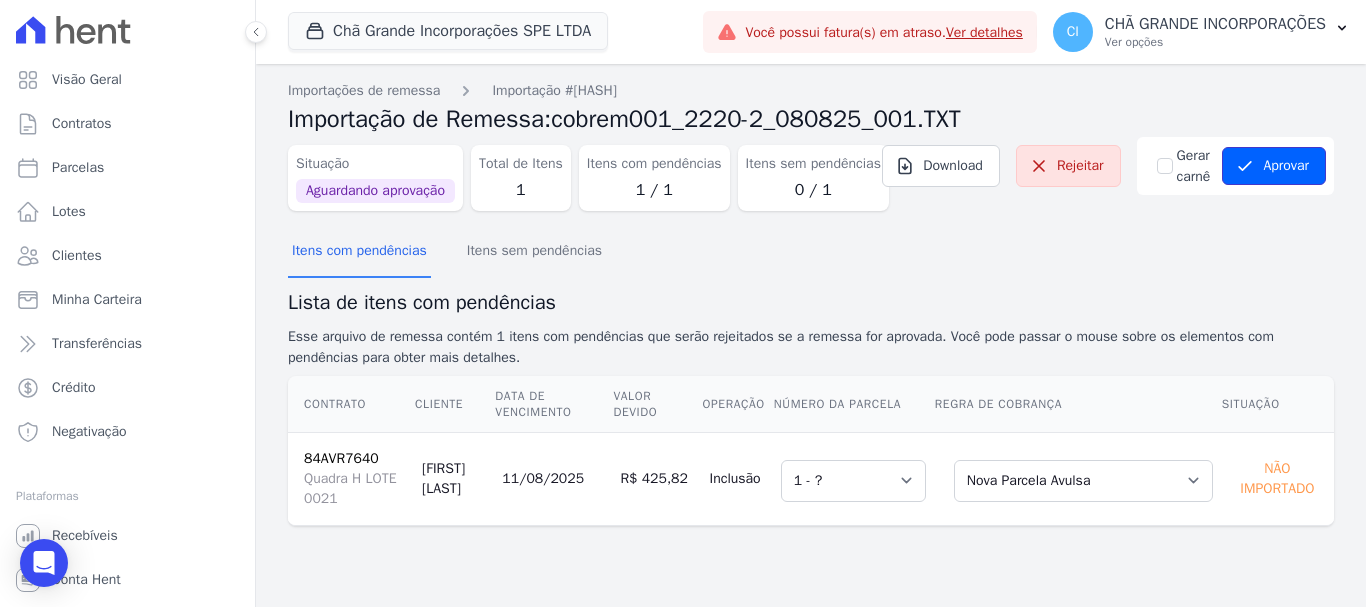 click on "Aprovar" at bounding box center [1274, 166] 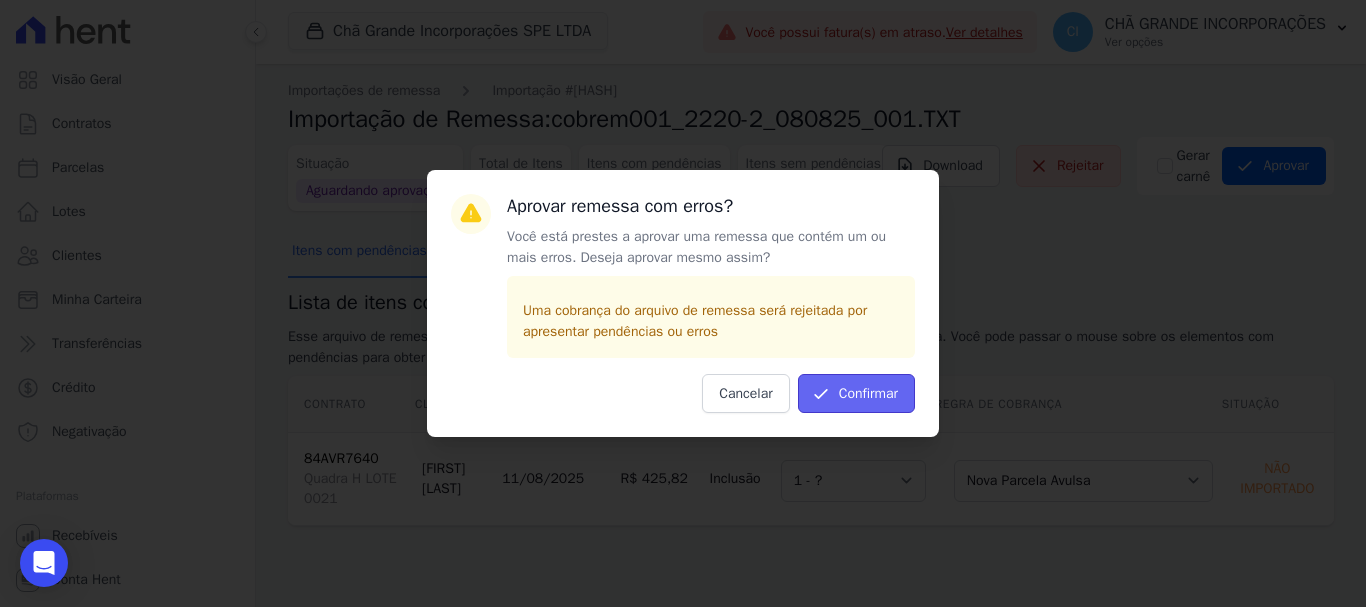 click on "Confirmar" at bounding box center [856, 393] 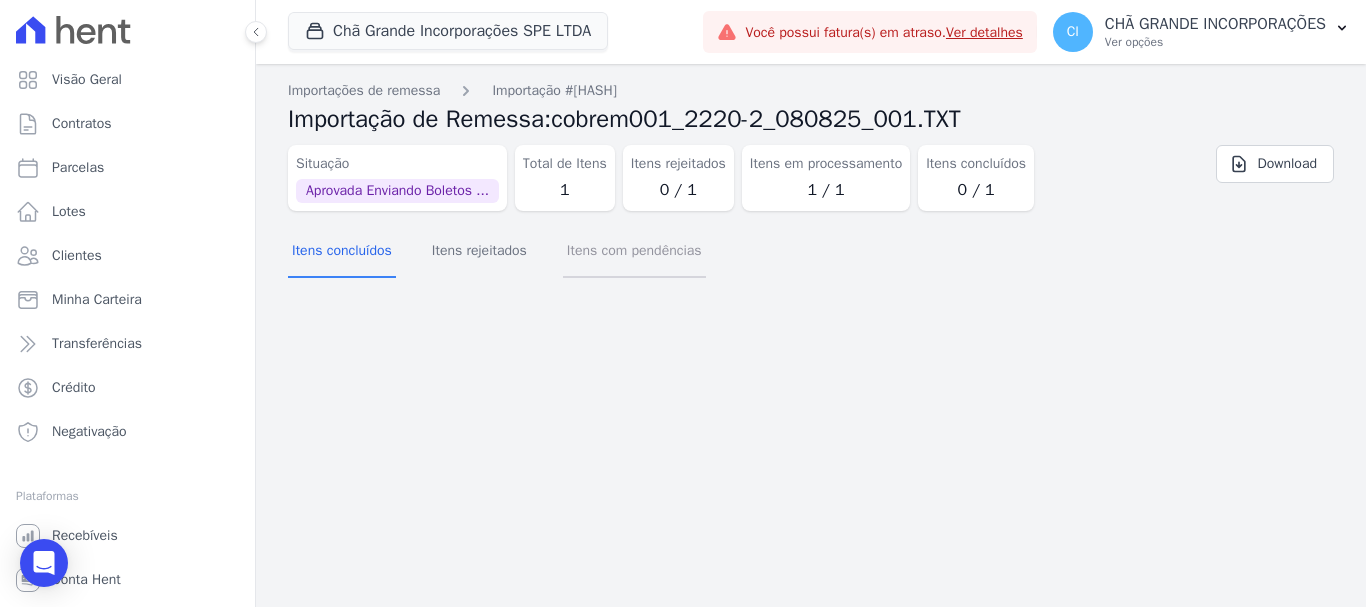 click on "Itens com pendências" at bounding box center [634, 252] 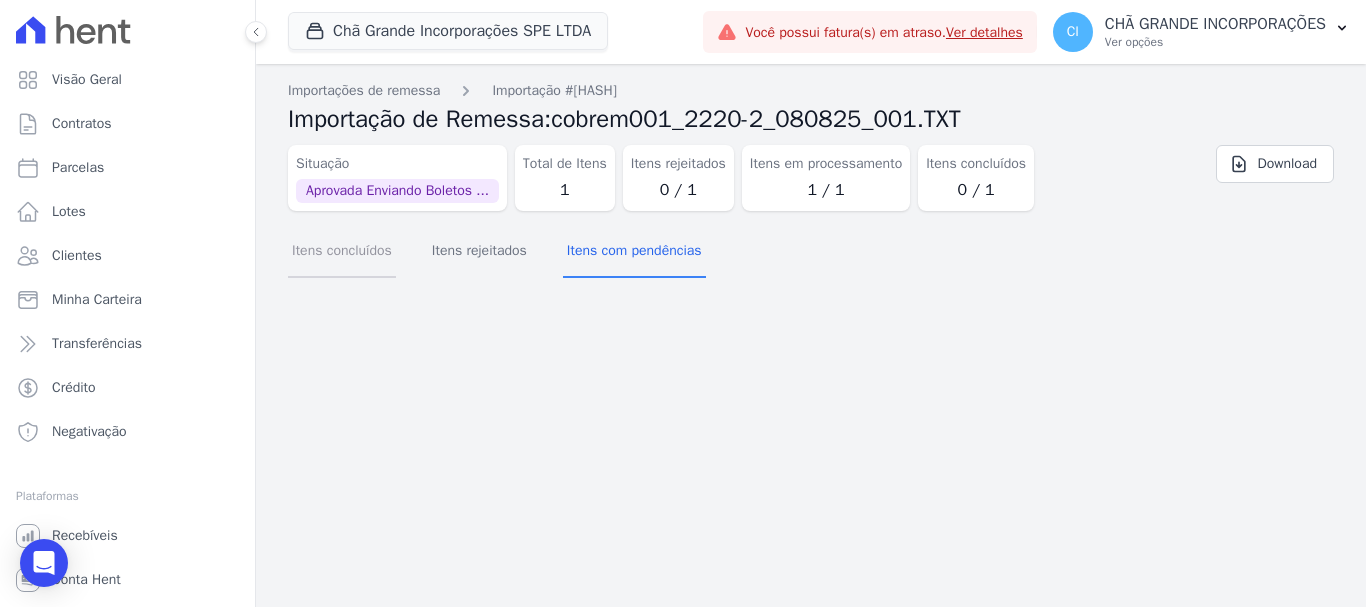 click on "Itens concluídos" at bounding box center (342, 252) 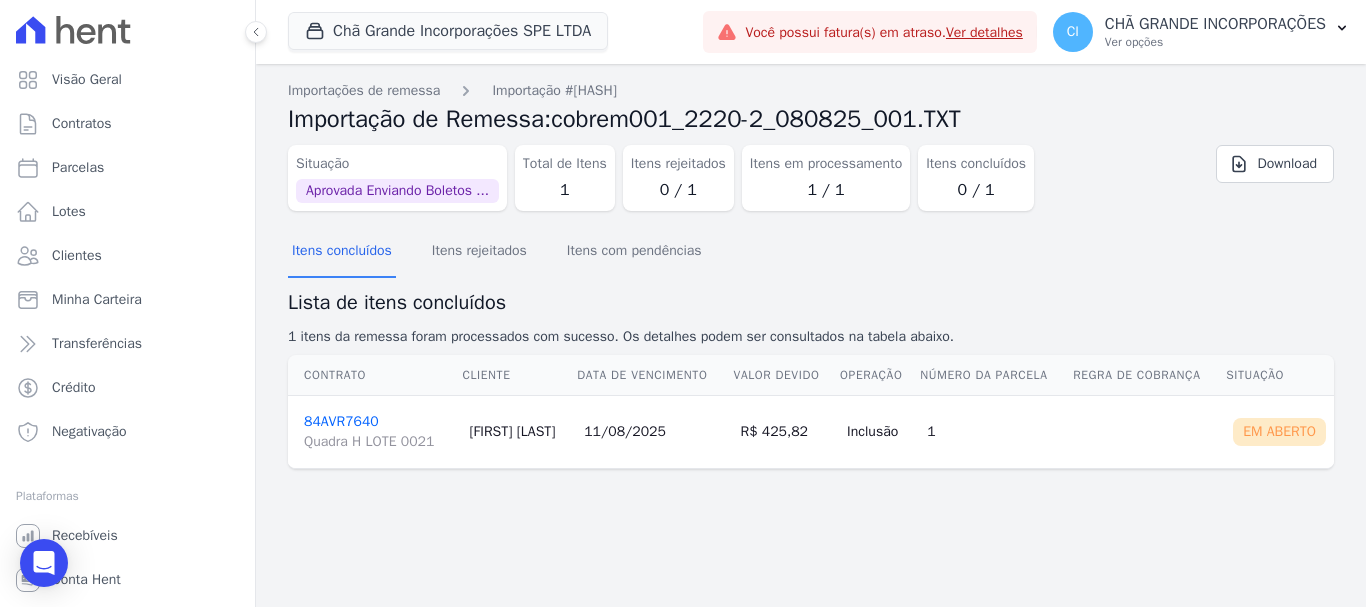 click on "84AVR7640
Quadra H LOTE 0021" at bounding box center [378, 432] 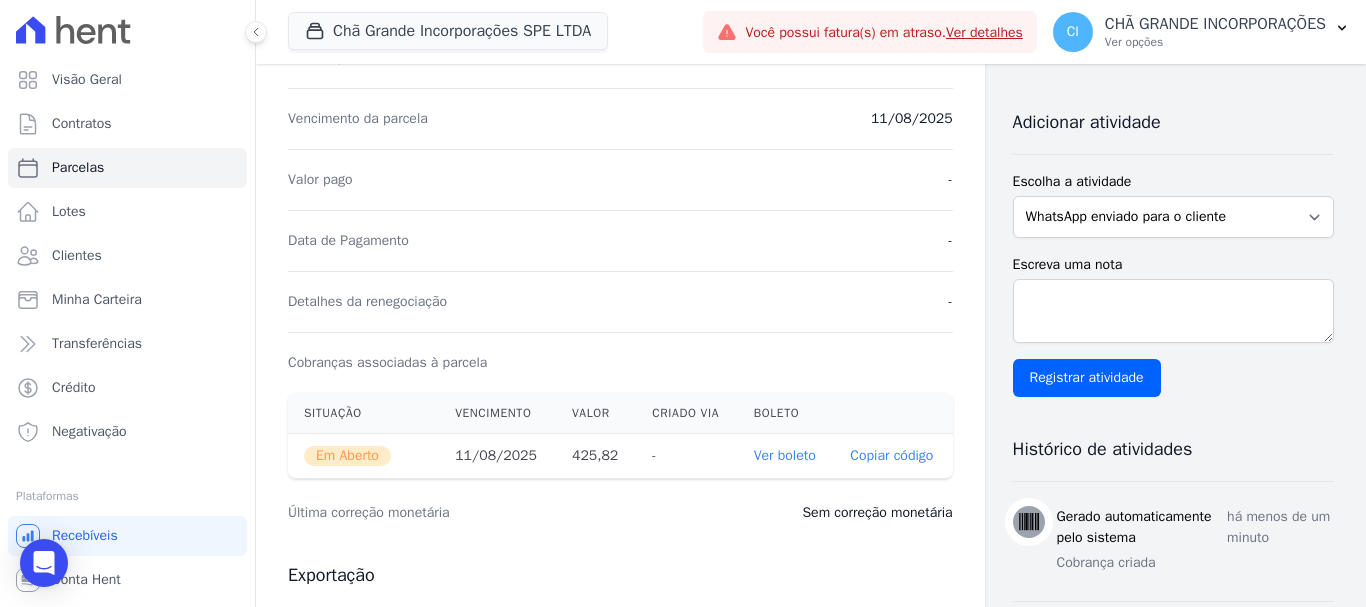 scroll, scrollTop: 400, scrollLeft: 0, axis: vertical 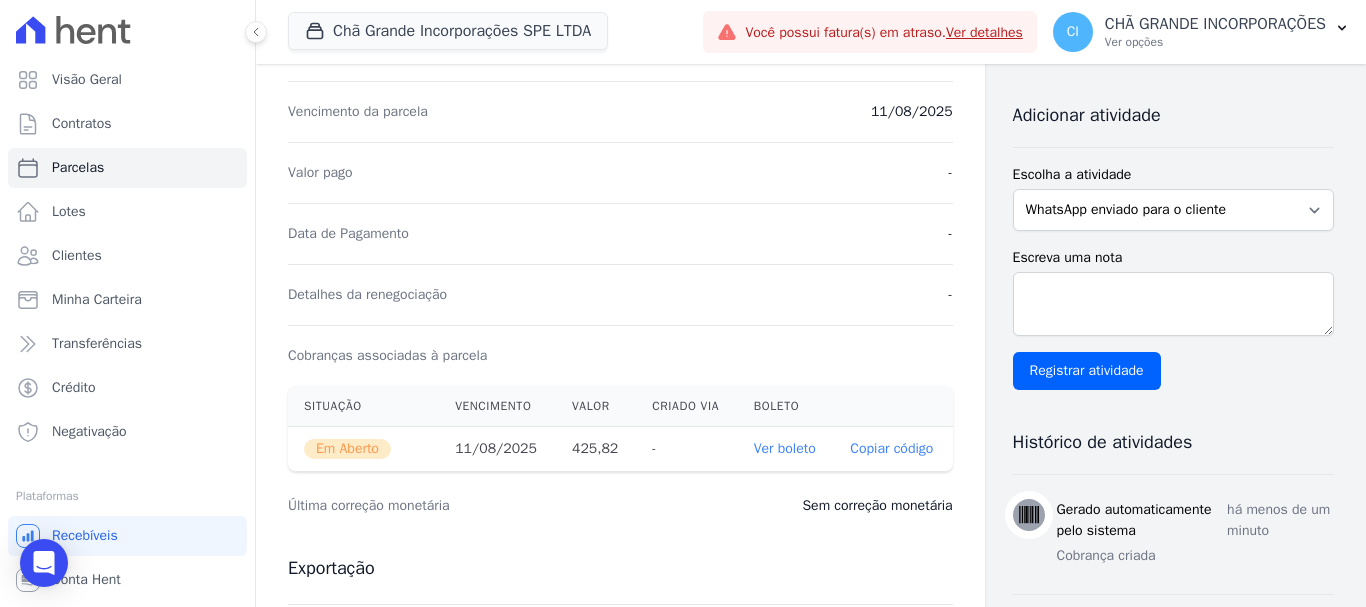 click on "Ver boleto" at bounding box center (785, 448) 